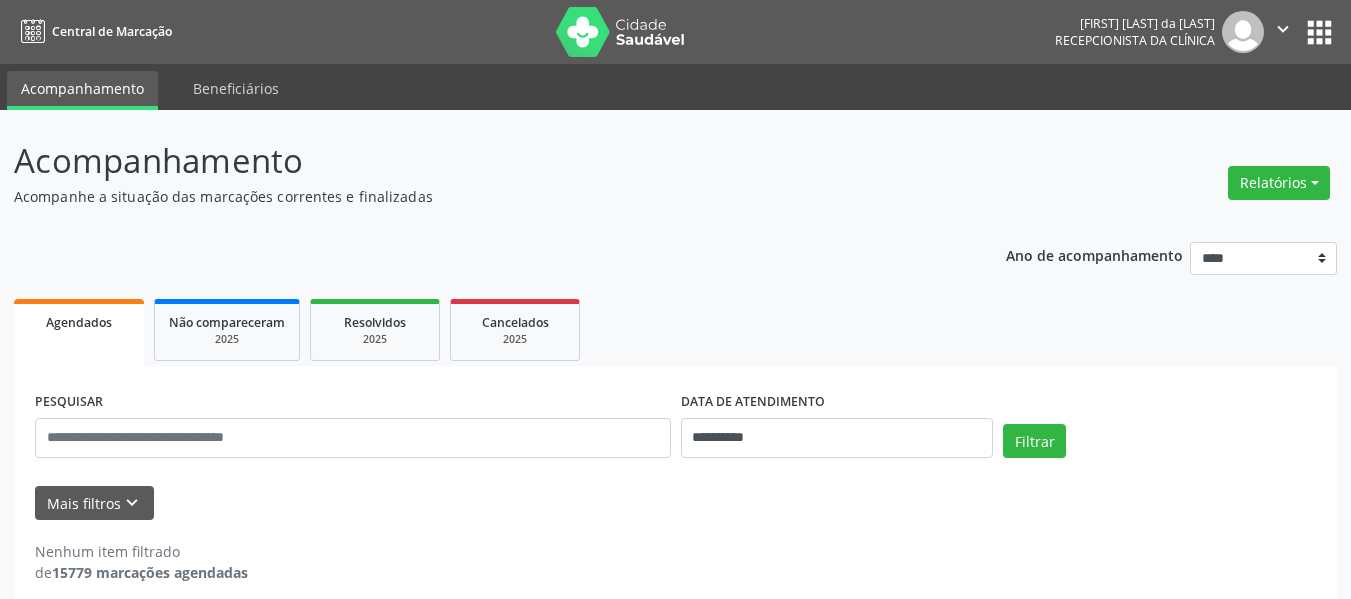 scroll, scrollTop: 0, scrollLeft: 0, axis: both 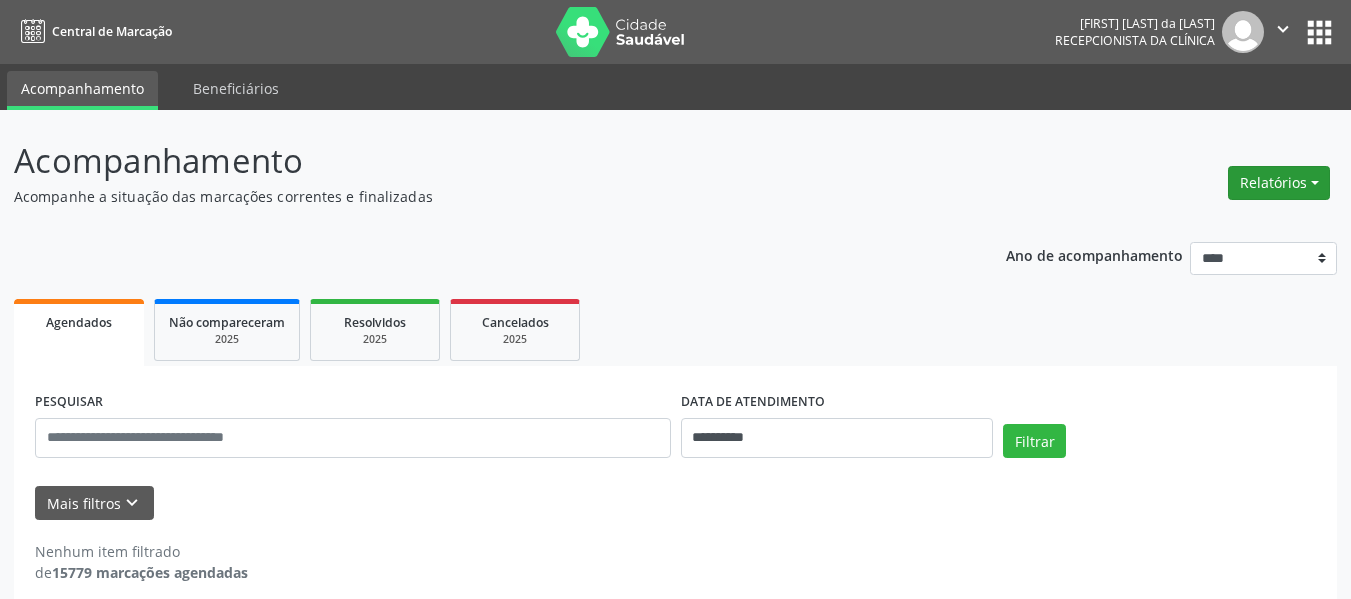click on "Relatórios" at bounding box center (1279, 183) 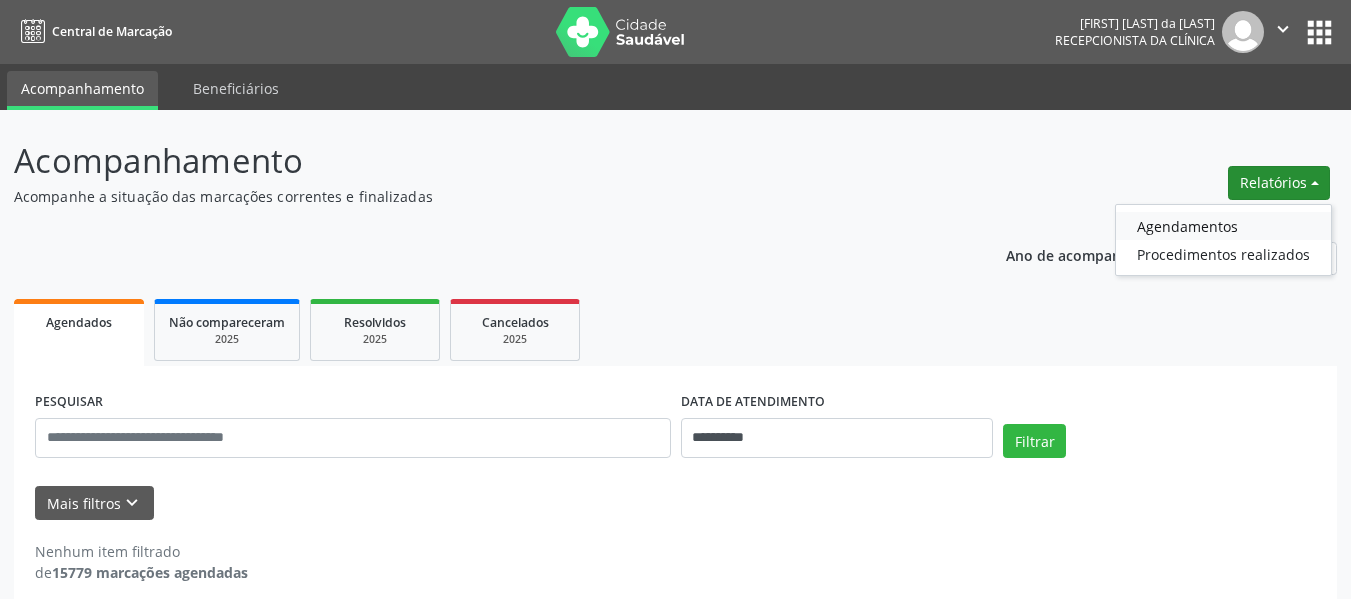 click on "Agendamentos" at bounding box center (1223, 226) 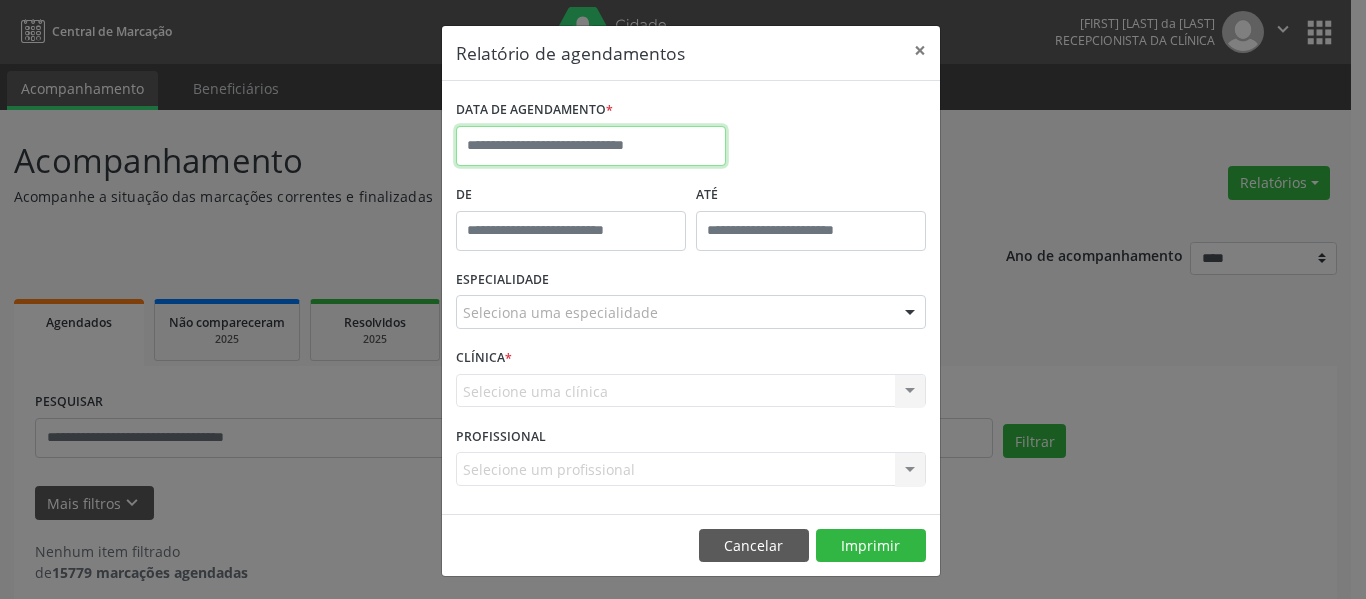 click at bounding box center (591, 146) 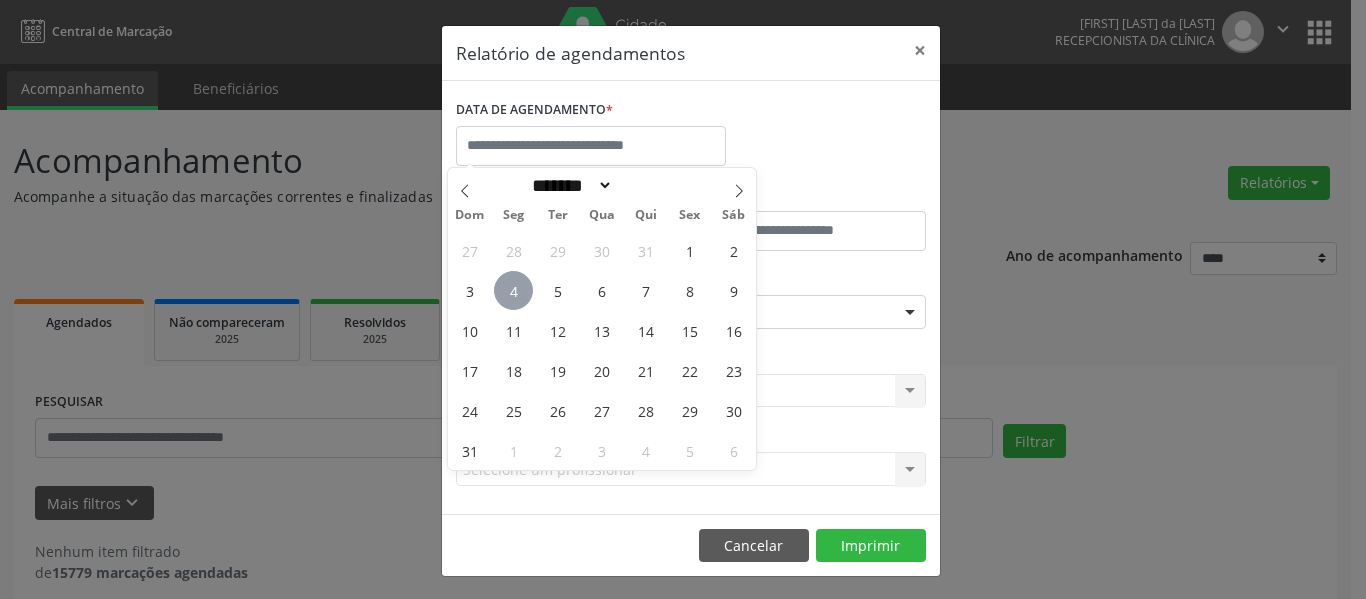 click on "4" at bounding box center (513, 290) 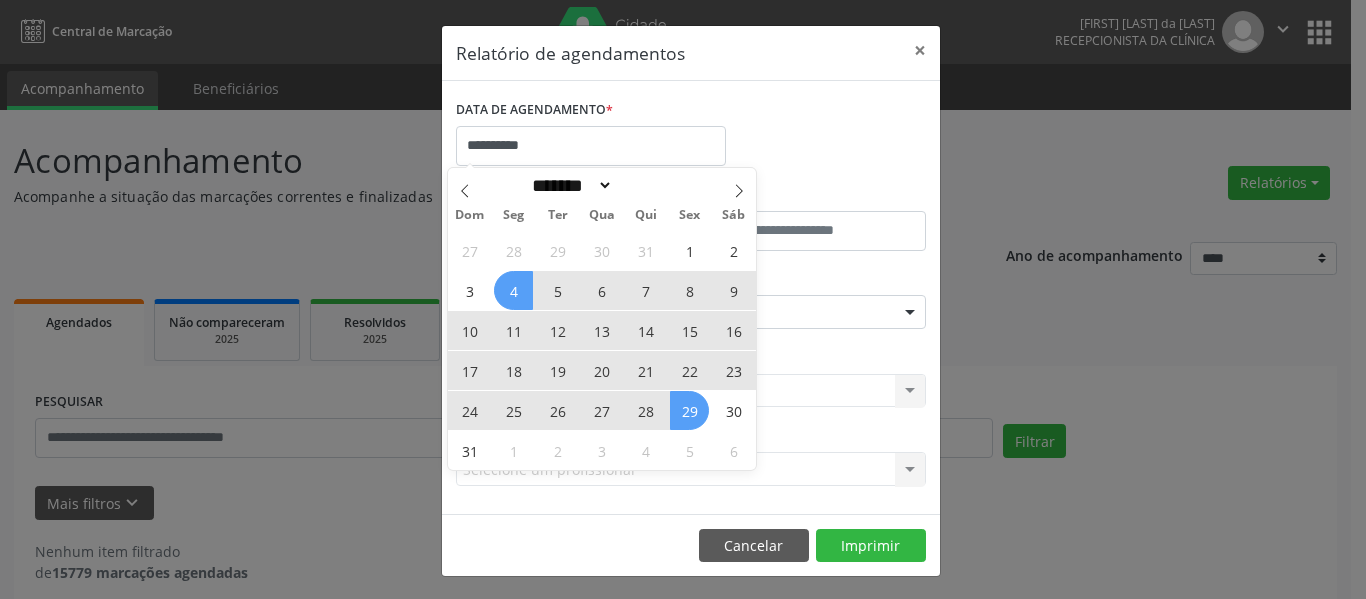 click on "29" at bounding box center (689, 410) 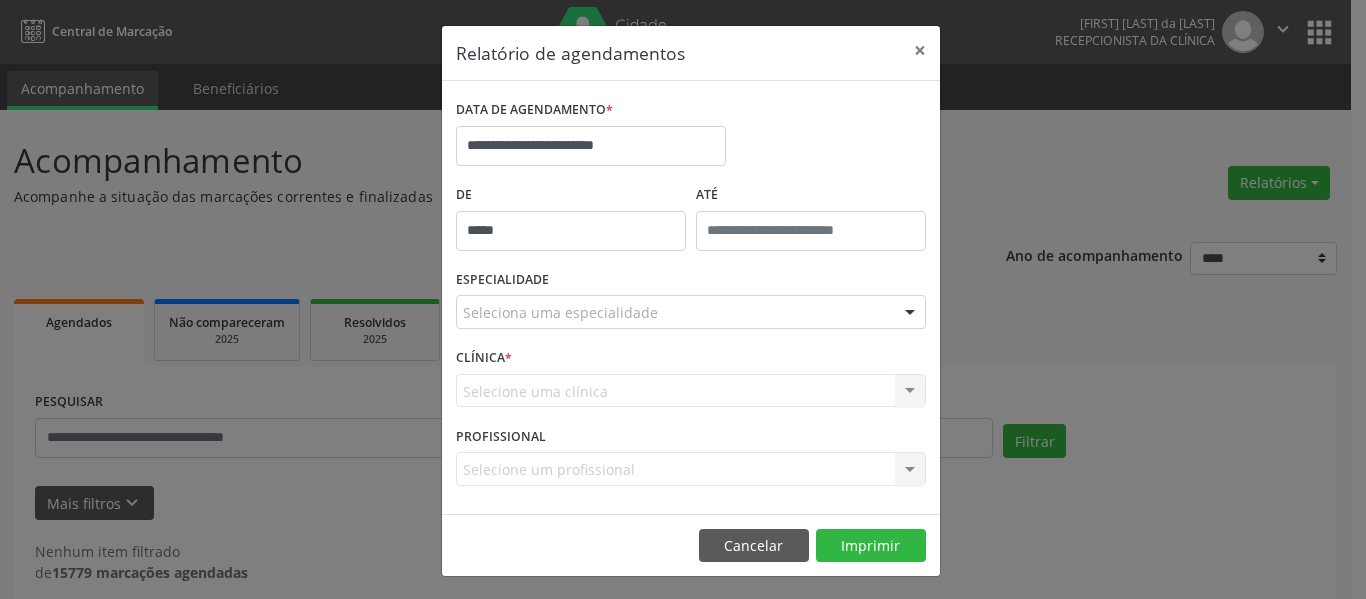 click on "*****" at bounding box center (571, 231) 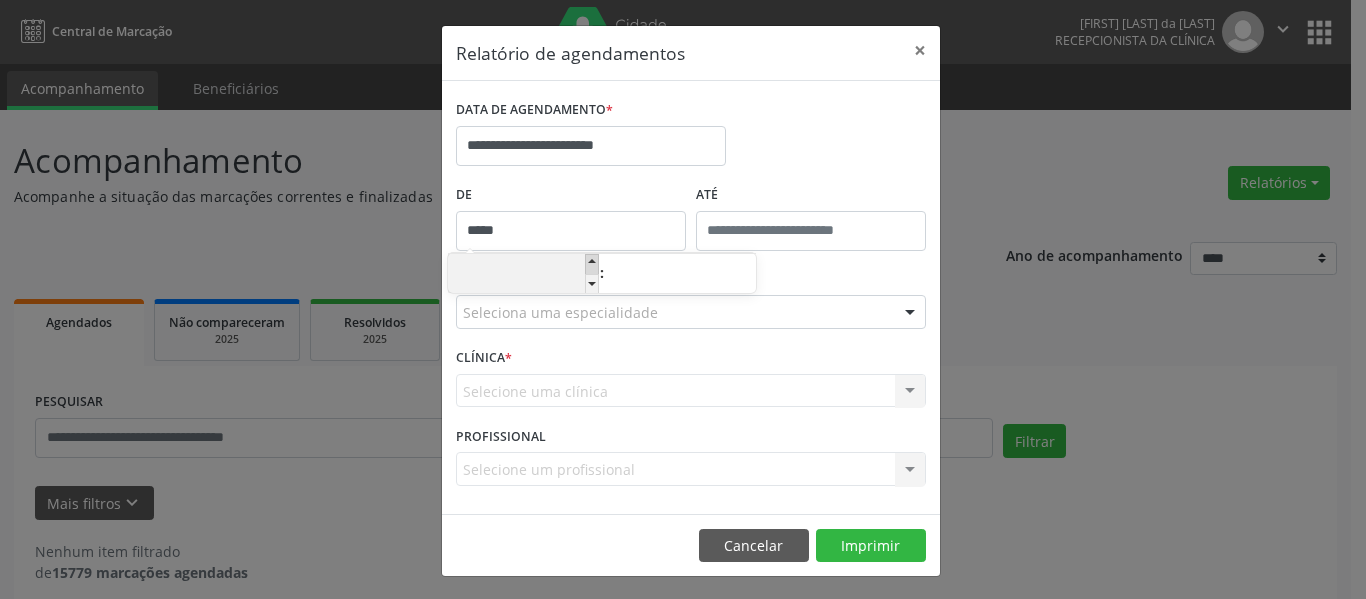 click at bounding box center [592, 264] 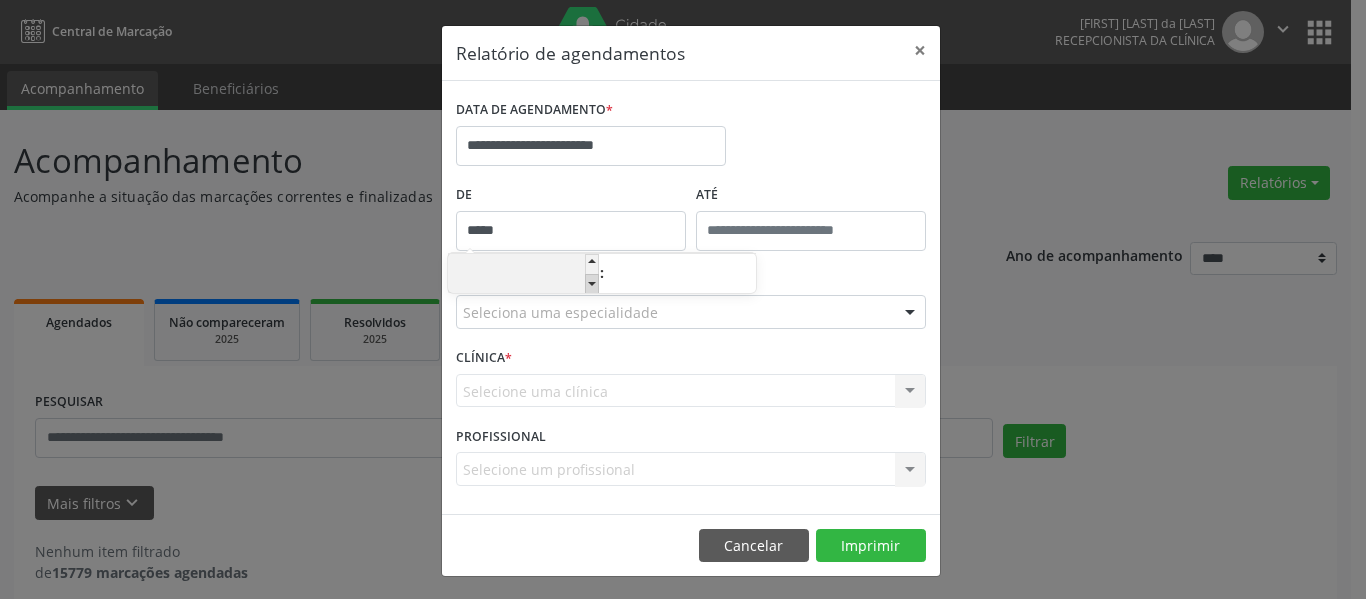 click at bounding box center (592, 284) 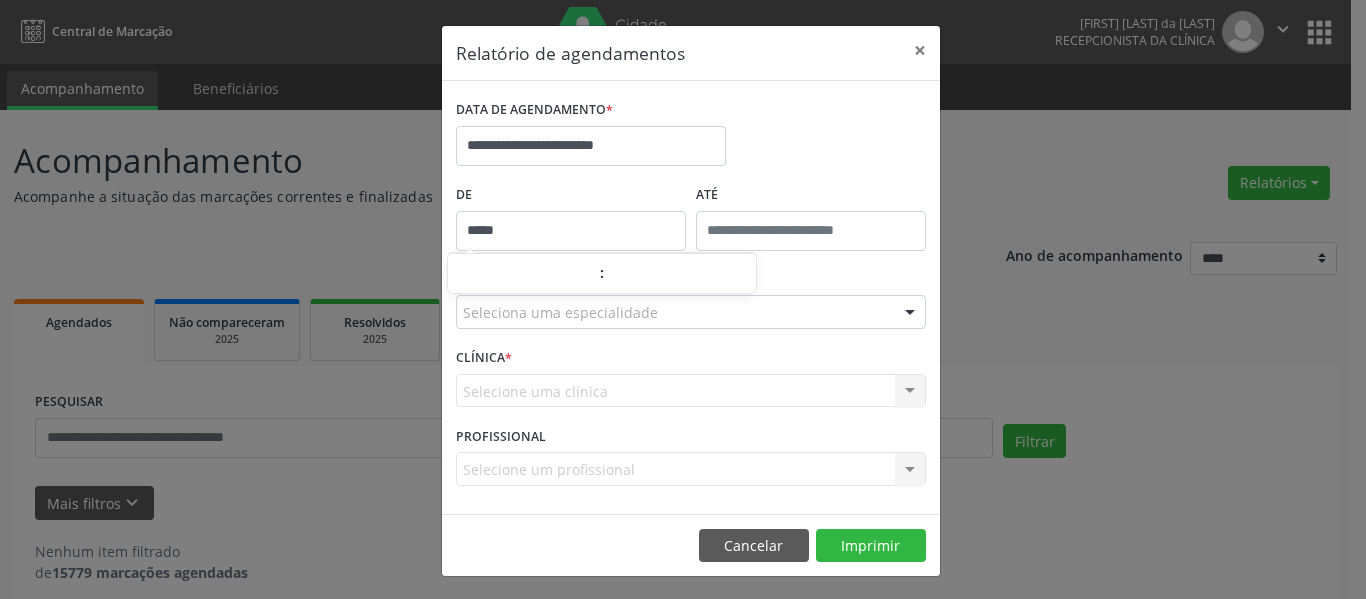 click on "**********" at bounding box center (691, 137) 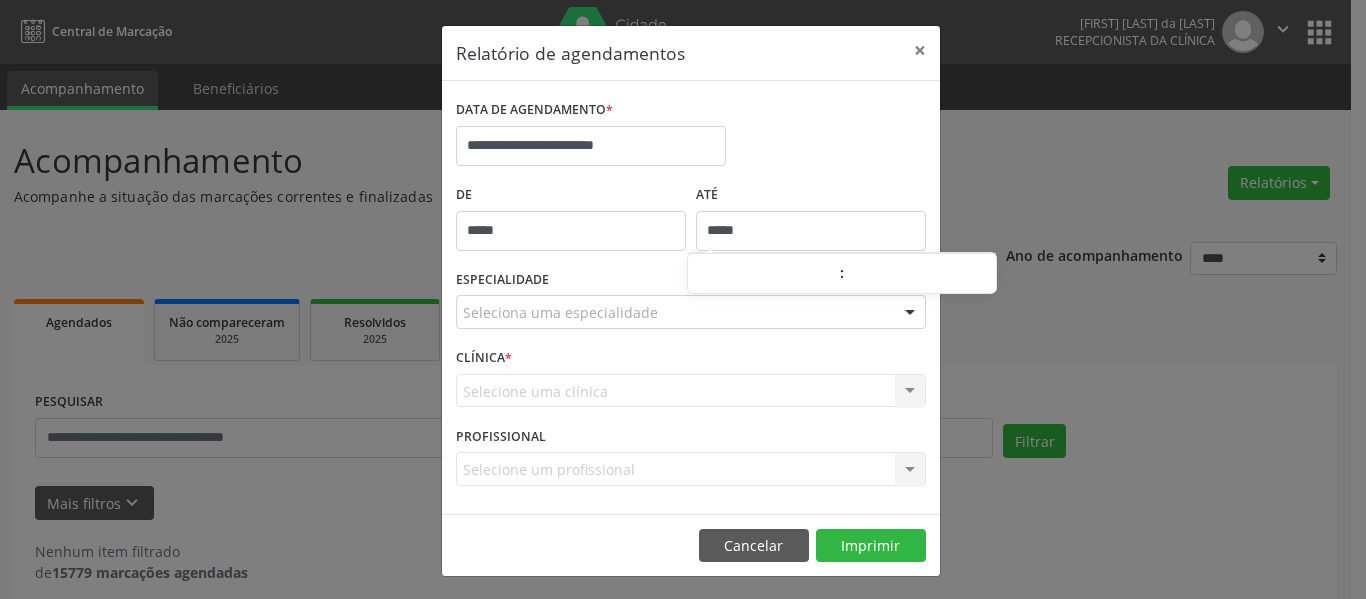 click on "*****" at bounding box center (811, 231) 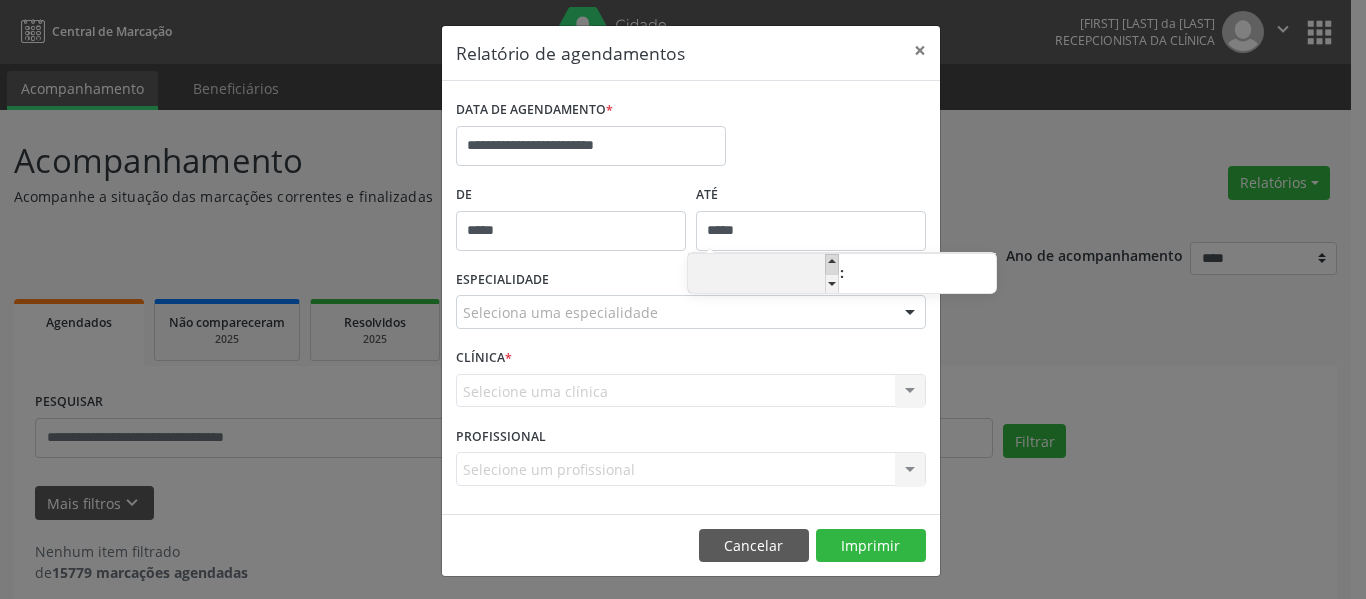 click at bounding box center [832, 264] 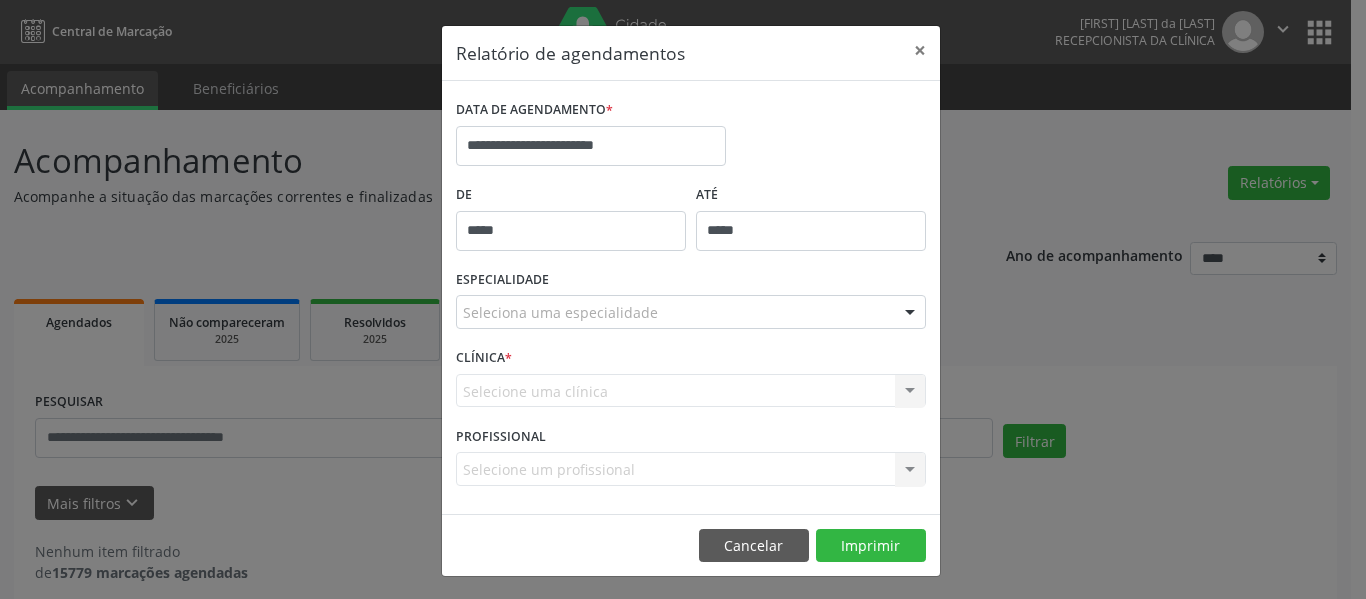 click on "**********" at bounding box center [691, 137] 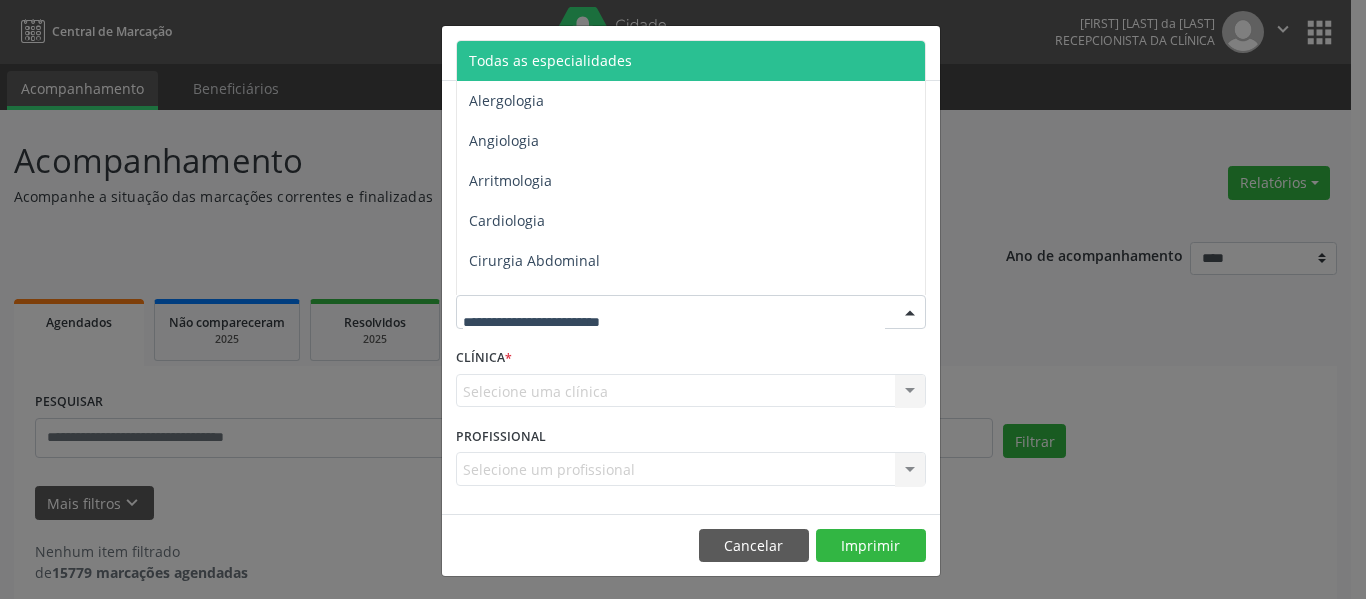 click at bounding box center (691, 312) 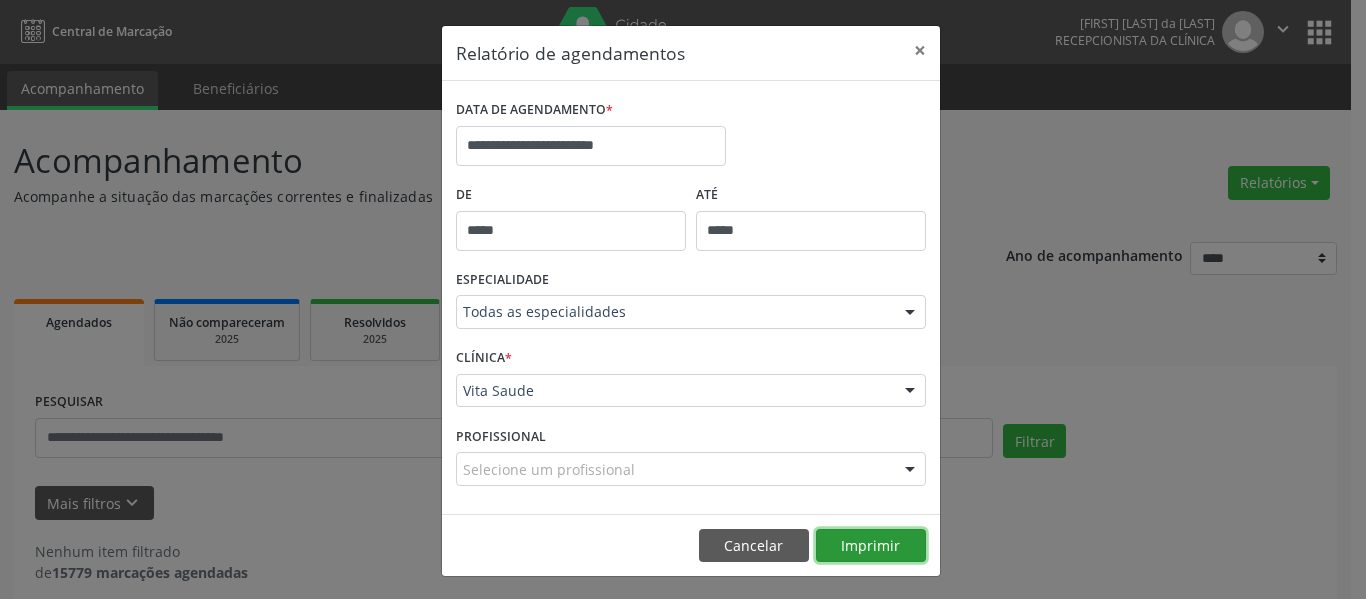 click on "Imprimir" at bounding box center (871, 546) 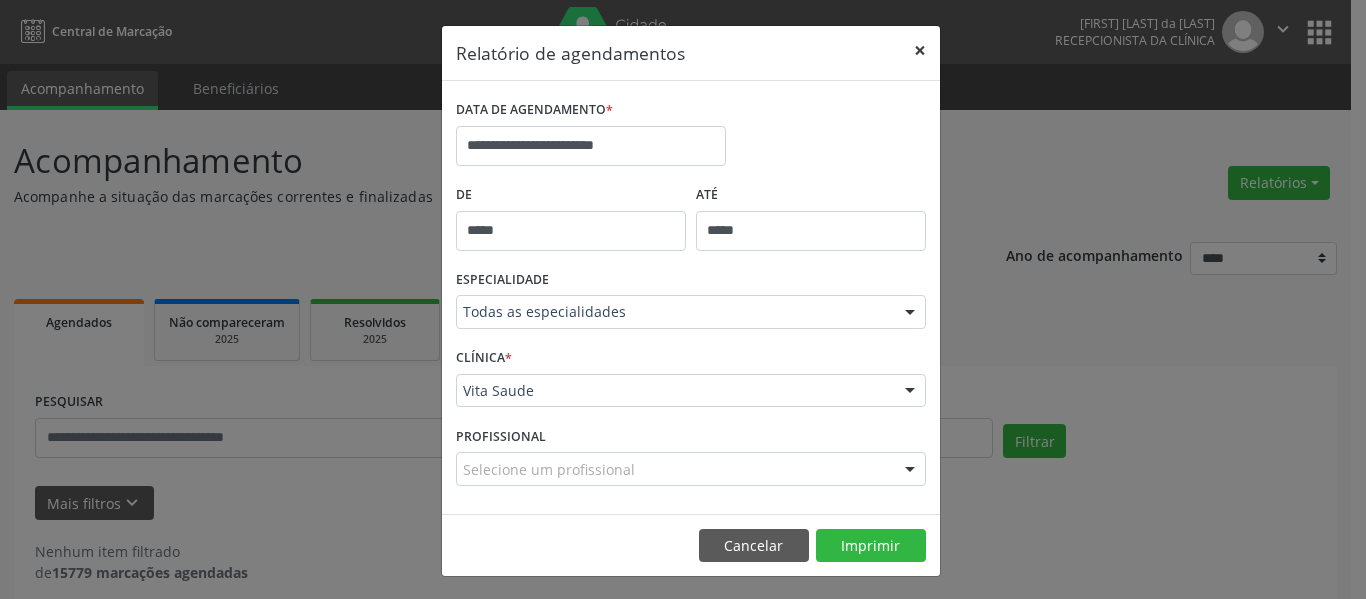 click on "×" at bounding box center (920, 50) 